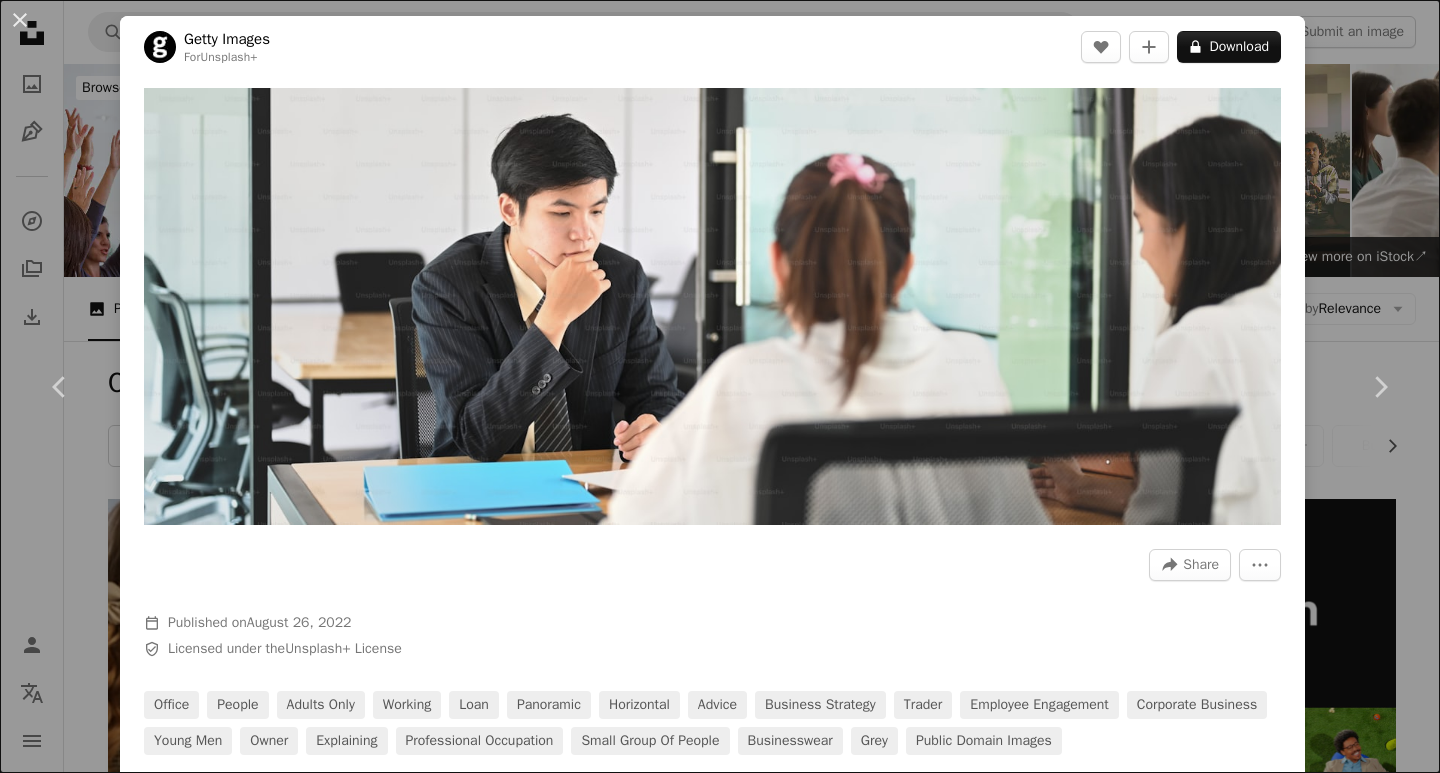 scroll, scrollTop: 1300, scrollLeft: 0, axis: vertical 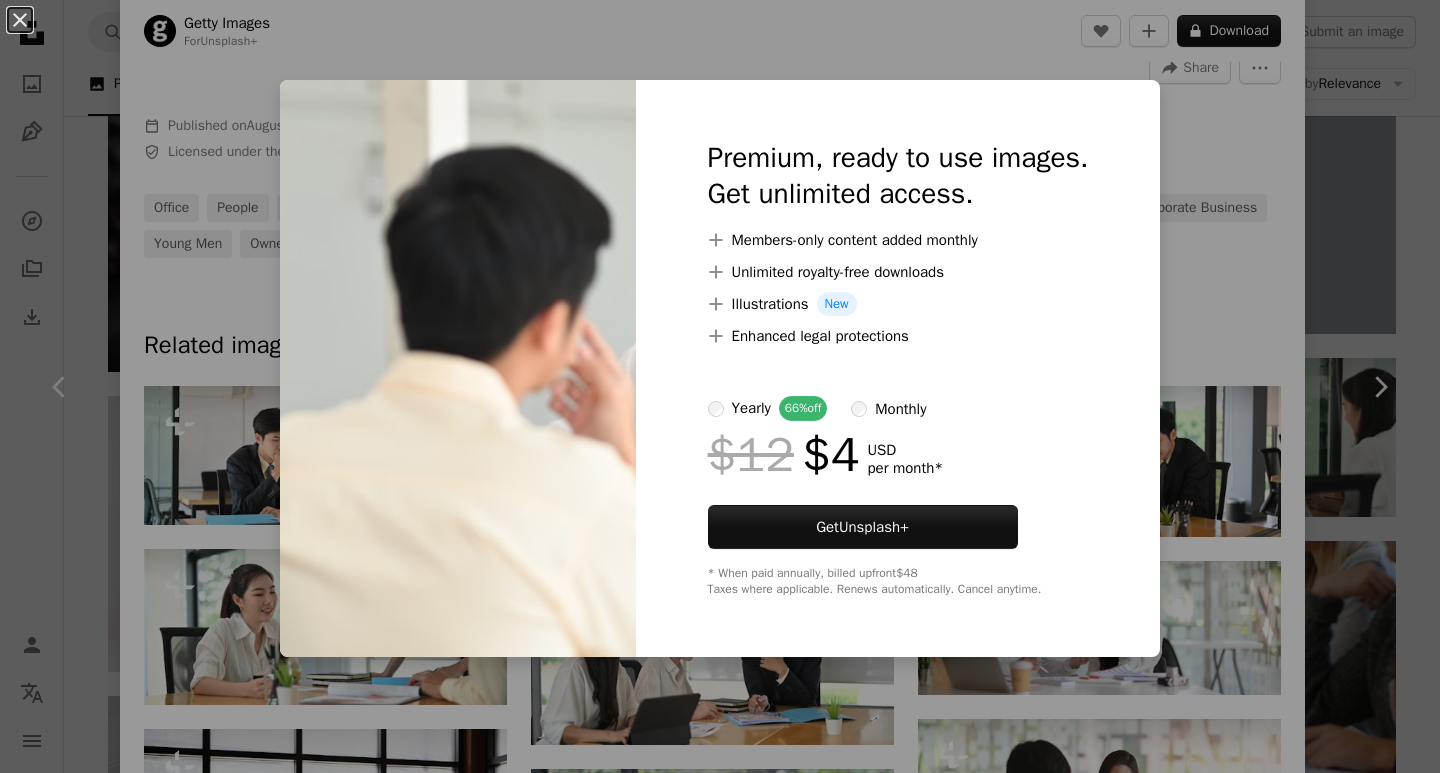 click on "An X shape Premium, ready to use images. Get unlimited access. A plus sign Members-only content added monthly A plus sign Unlimited royalty-free downloads A plus sign Illustrations  New A plus sign Enhanced legal protections yearly 66%  off monthly $12   $4 USD per month * Get  Unsplash+ * When paid annually, billed upfront  $48 Taxes where applicable. Renews automatically. Cancel anytime." at bounding box center (720, 386) 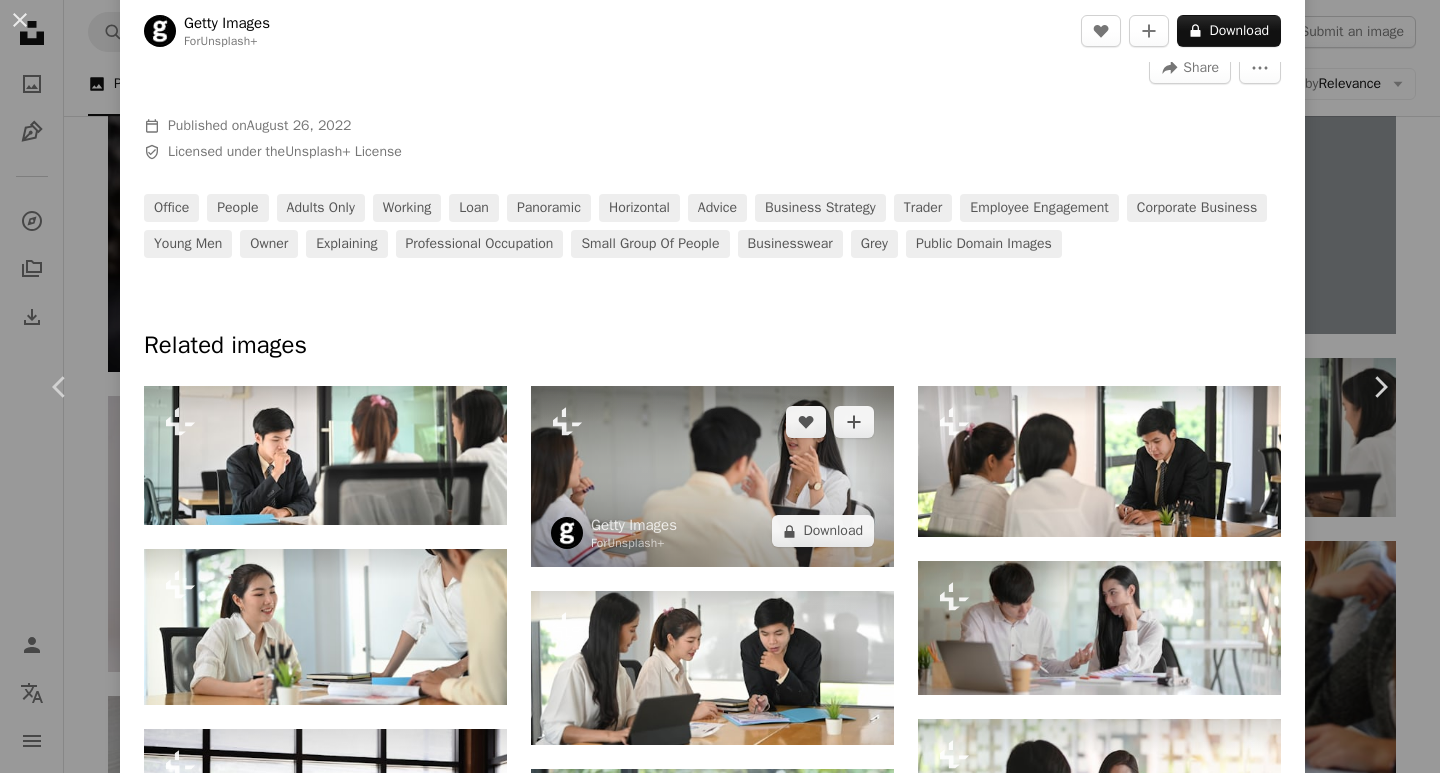 click at bounding box center [712, 477] 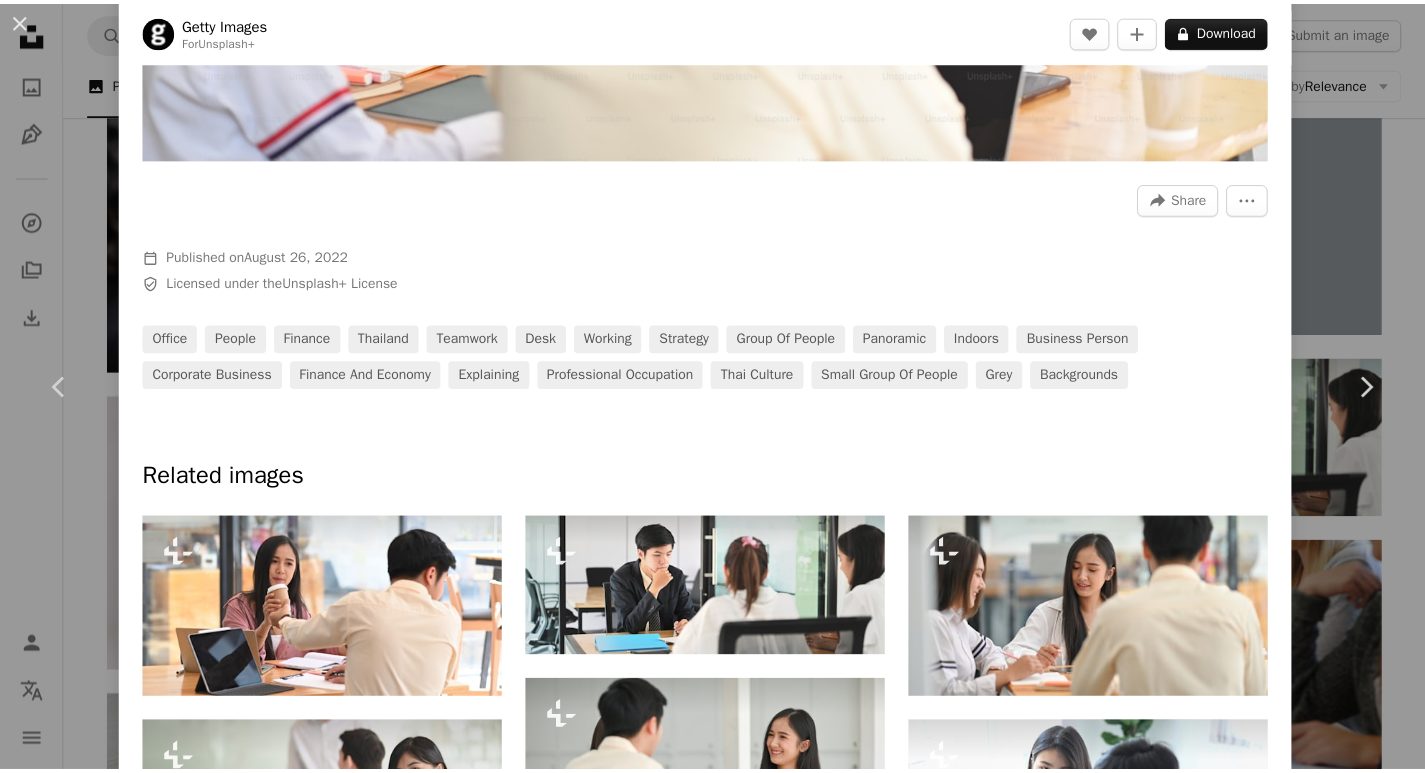 scroll, scrollTop: 0, scrollLeft: 0, axis: both 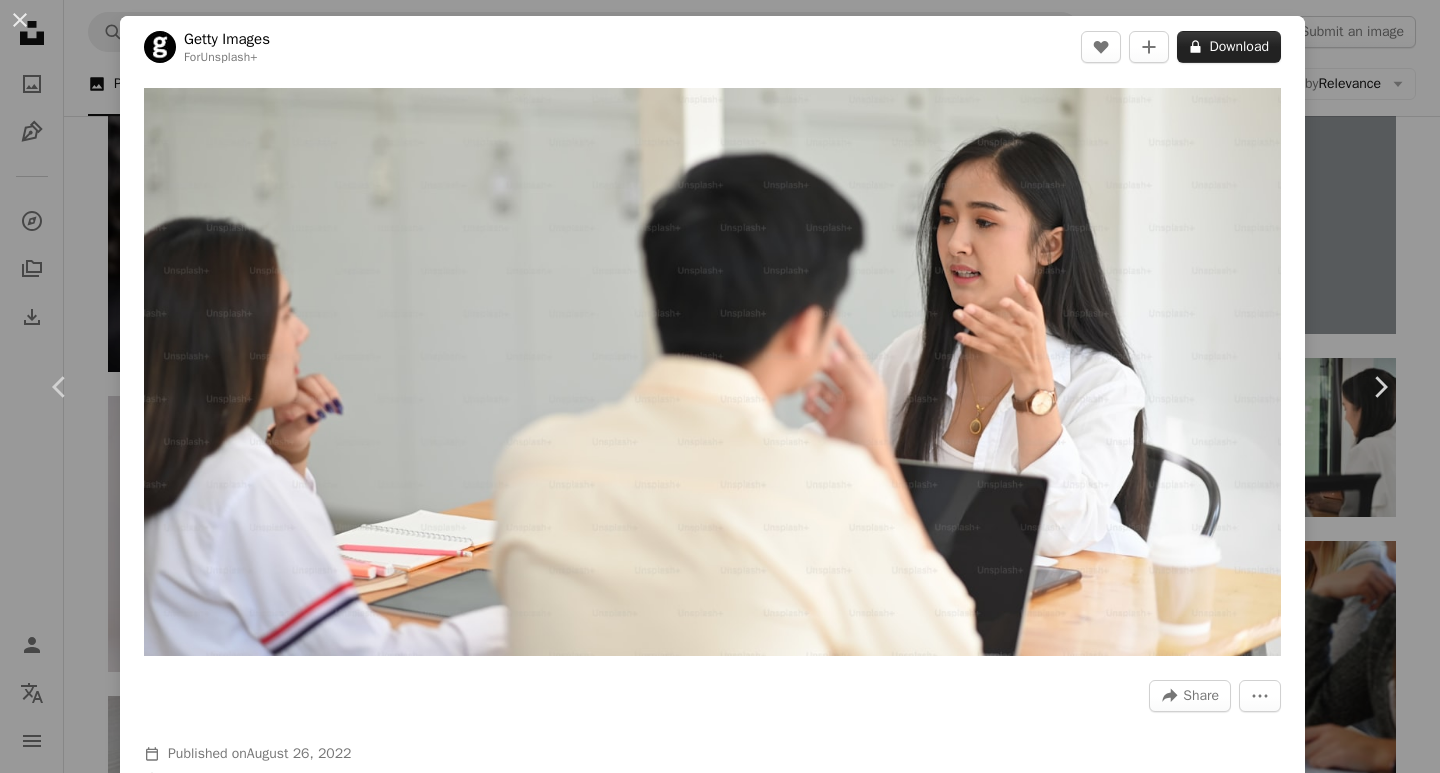click on "A lock Download" at bounding box center [1229, 47] 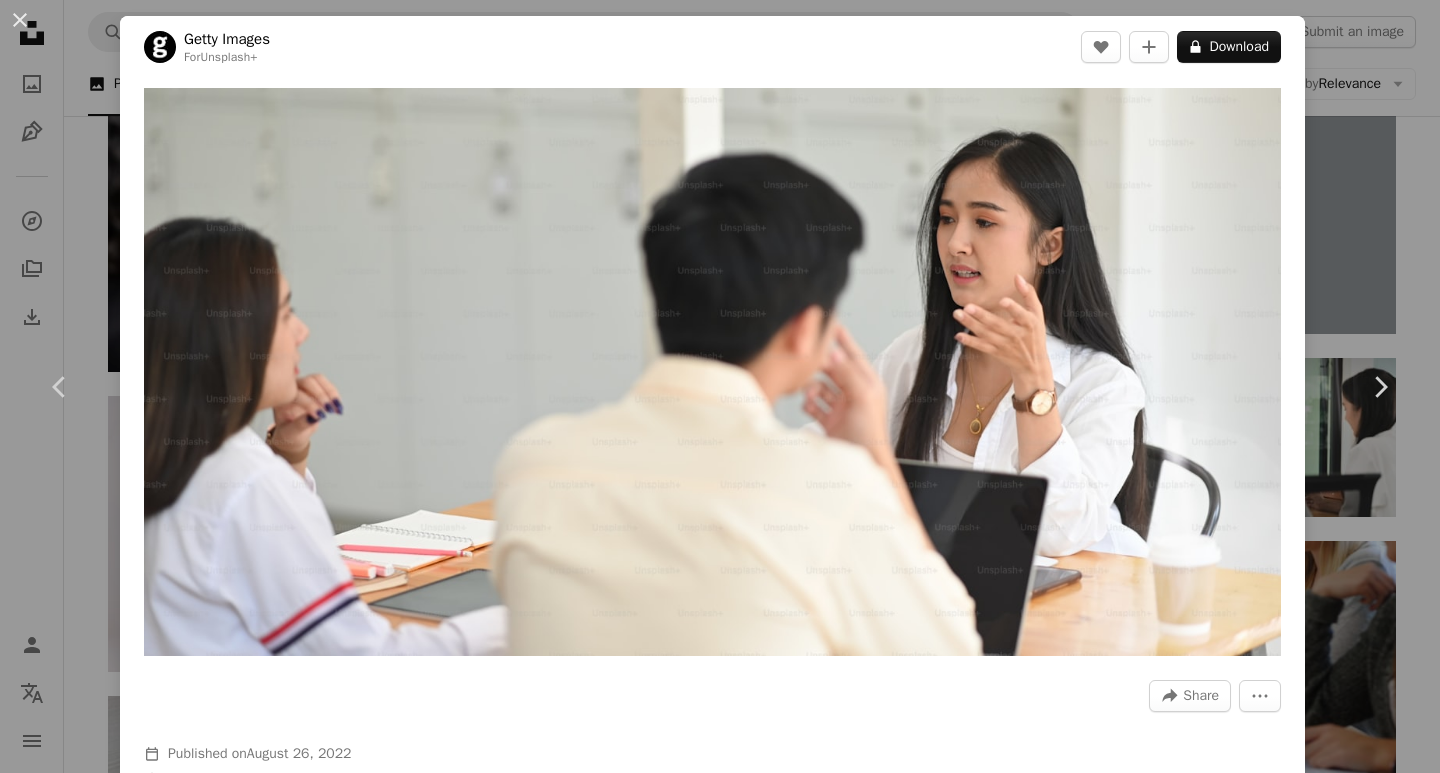 click on "monthly" at bounding box center [888, 3041] 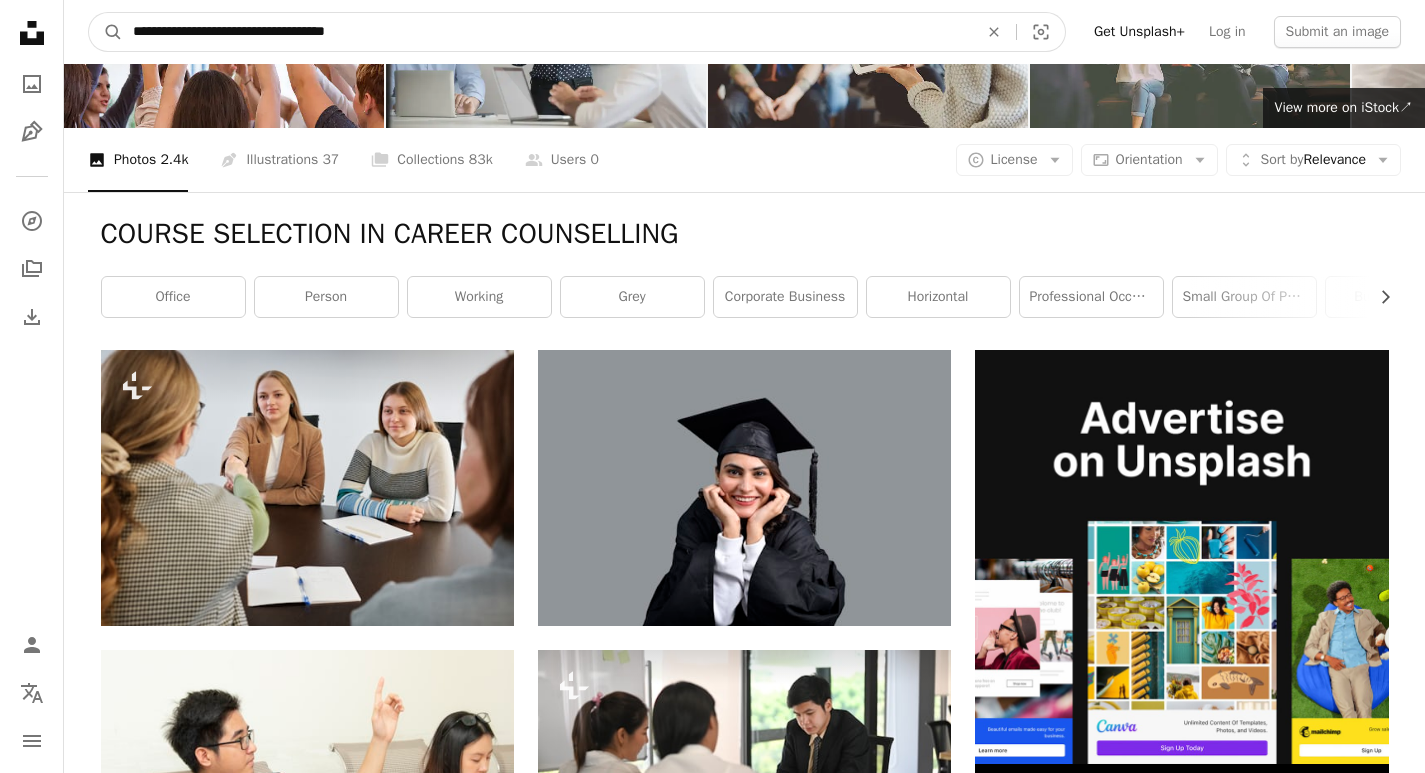 drag, startPoint x: 578, startPoint y: 39, endPoint x: 0, endPoint y: -46, distance: 584.21655 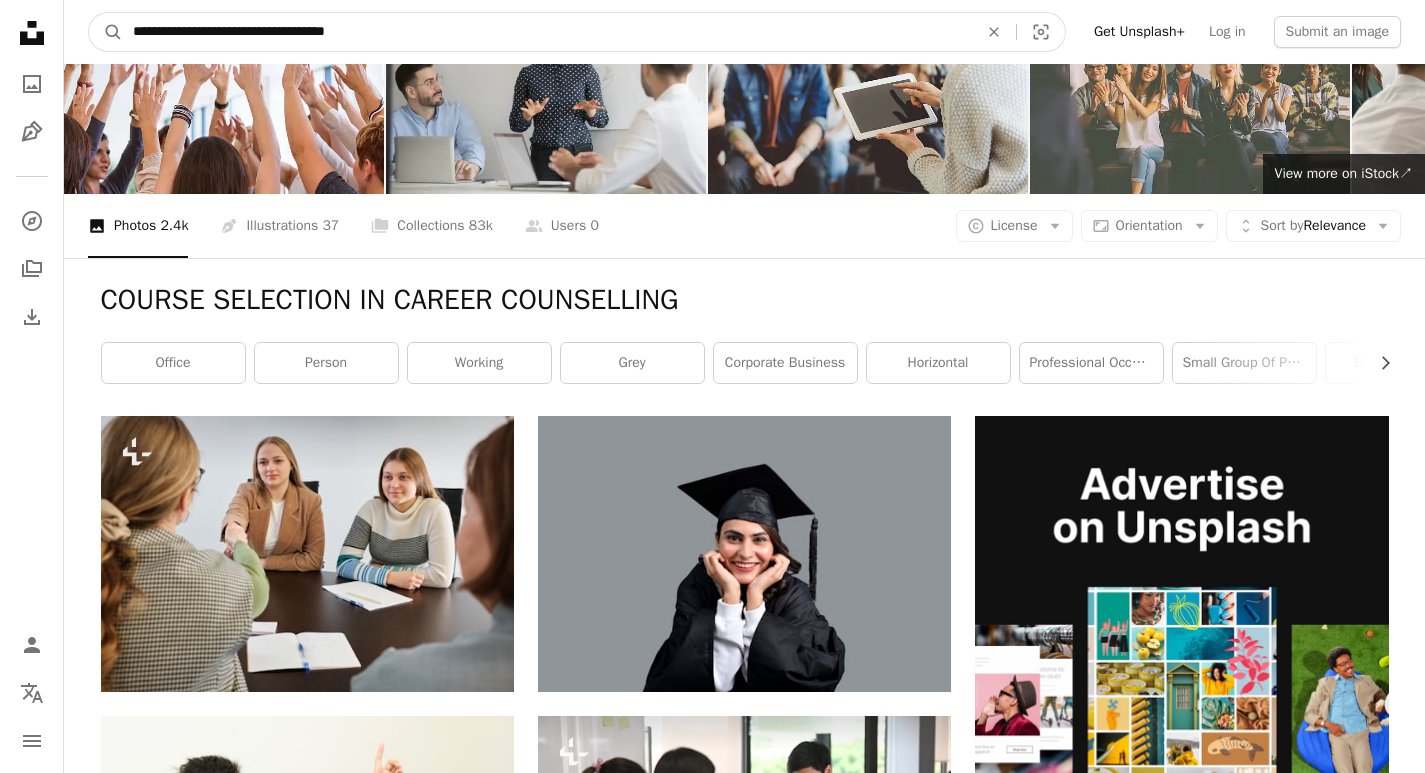 paste on "**********" 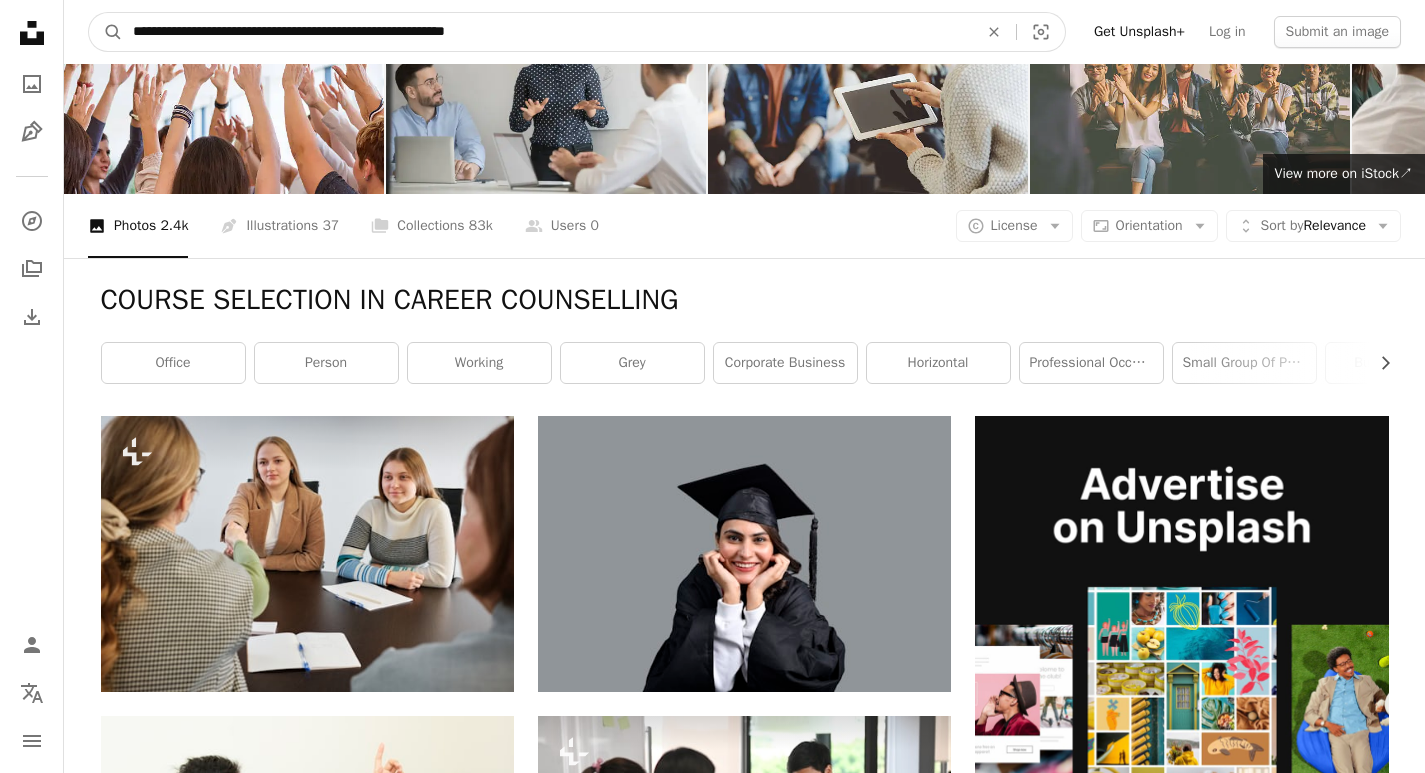 click on "**********" at bounding box center [547, 32] 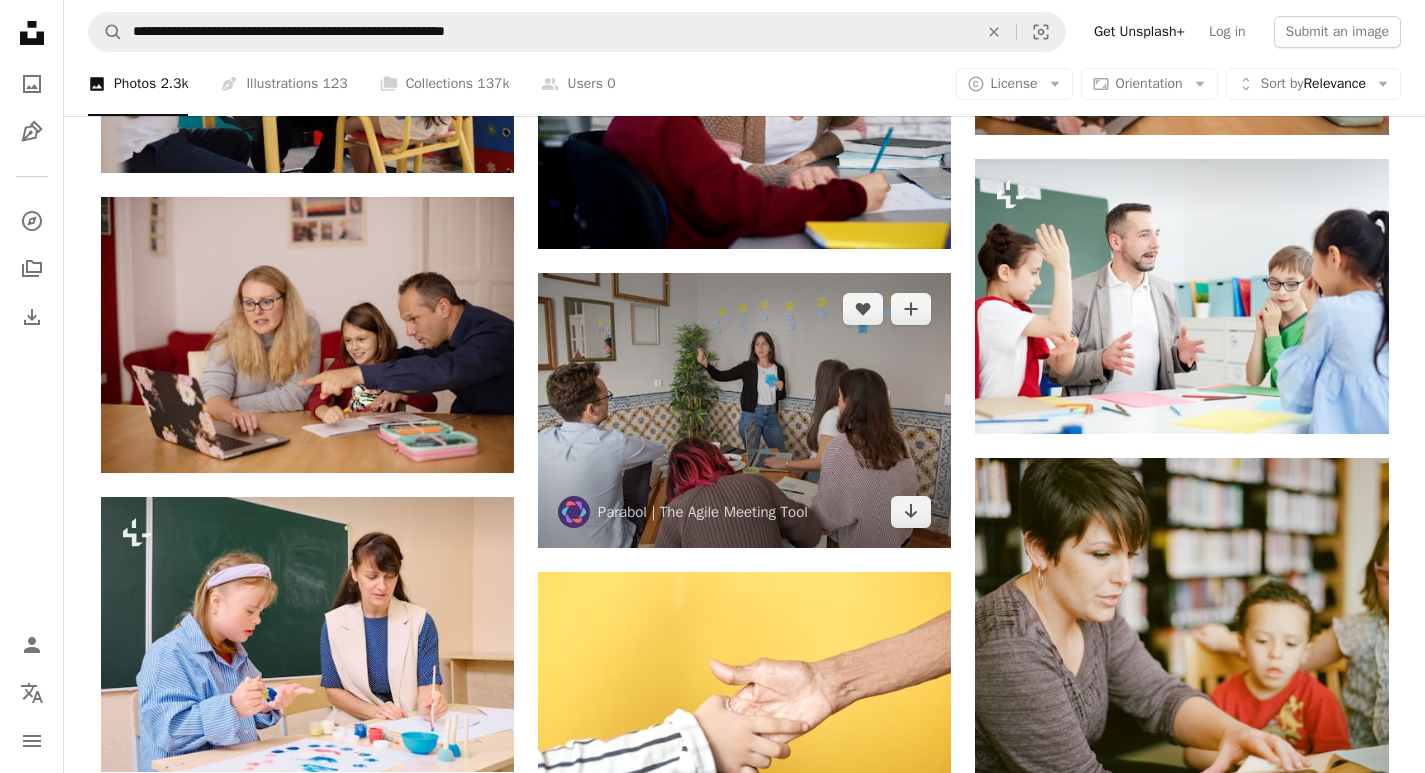 scroll, scrollTop: 1876, scrollLeft: 0, axis: vertical 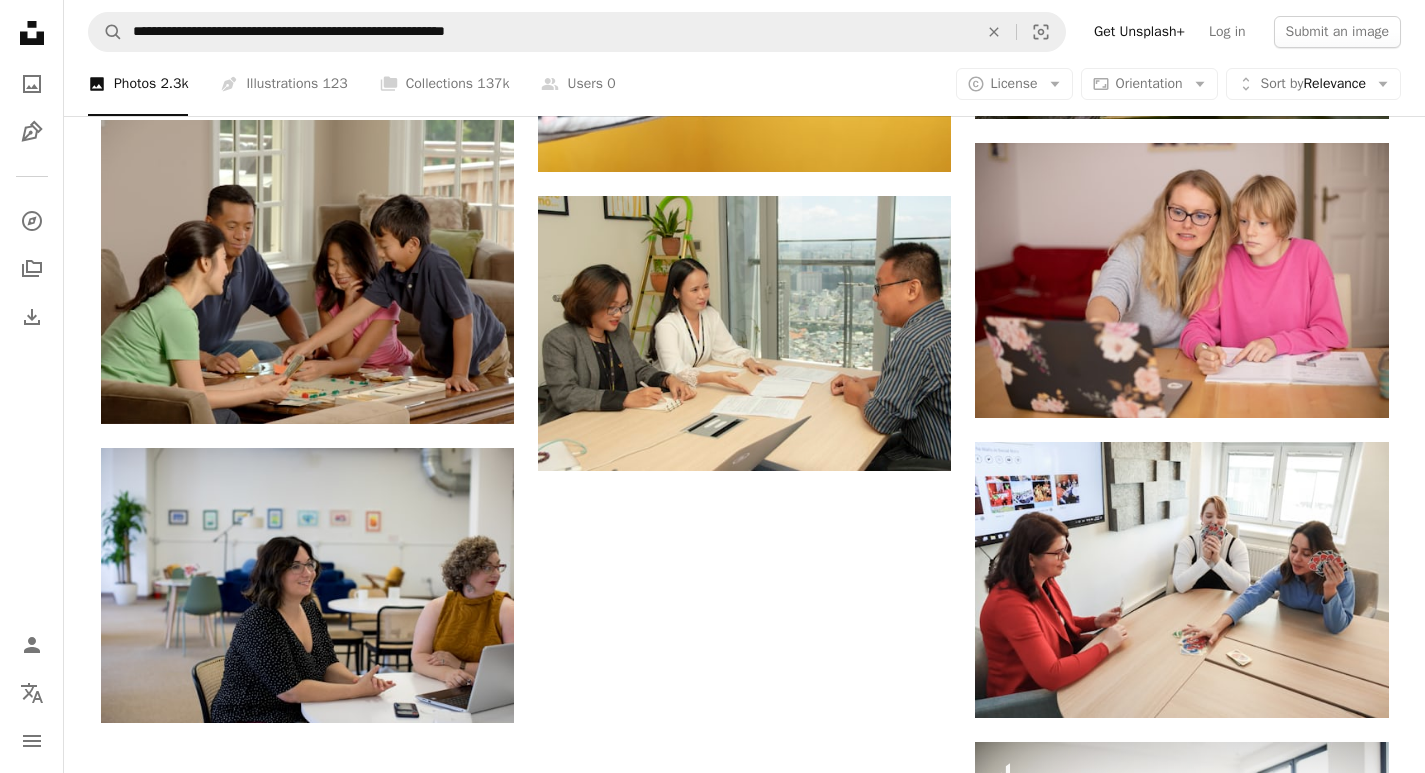 click on "[FIRST] [LAST]" at bounding box center [745, -52] 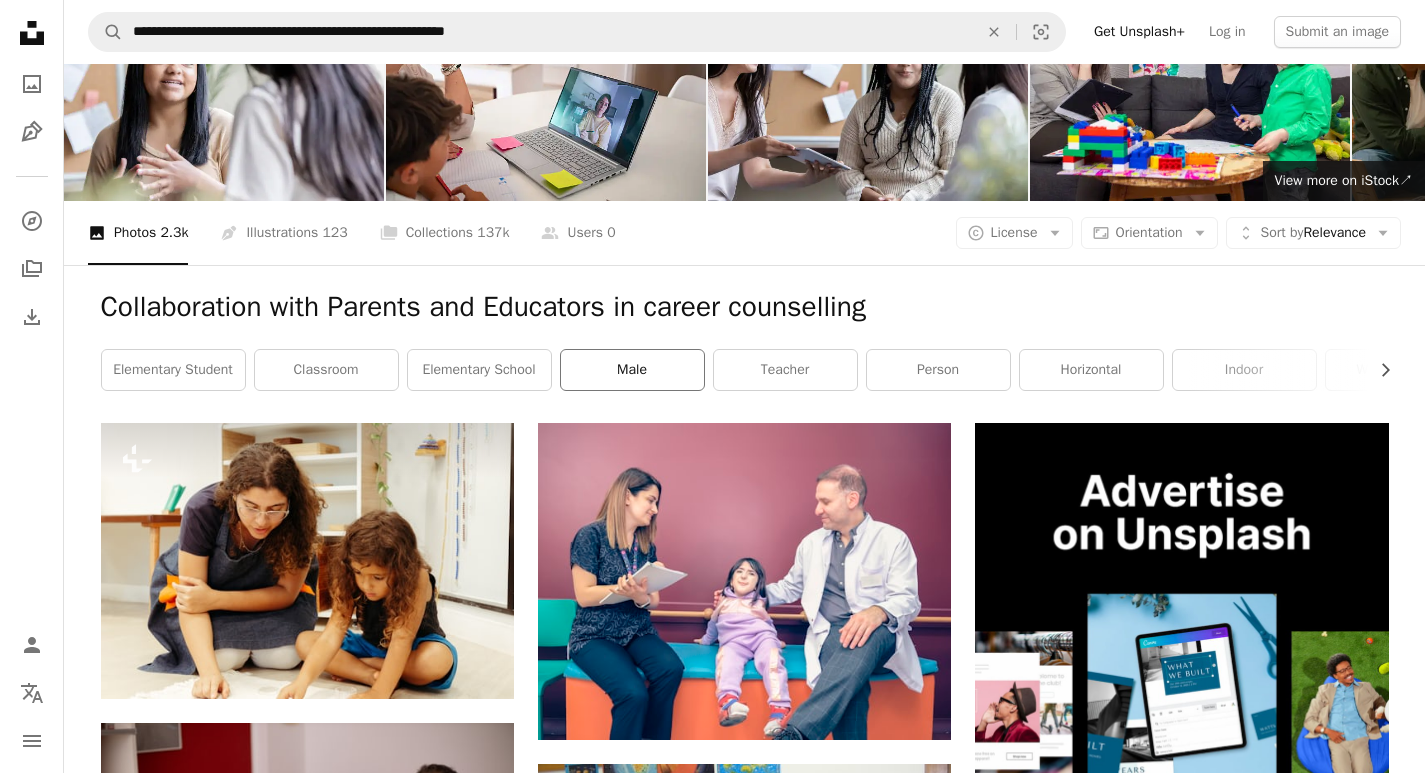 scroll, scrollTop: 0, scrollLeft: 0, axis: both 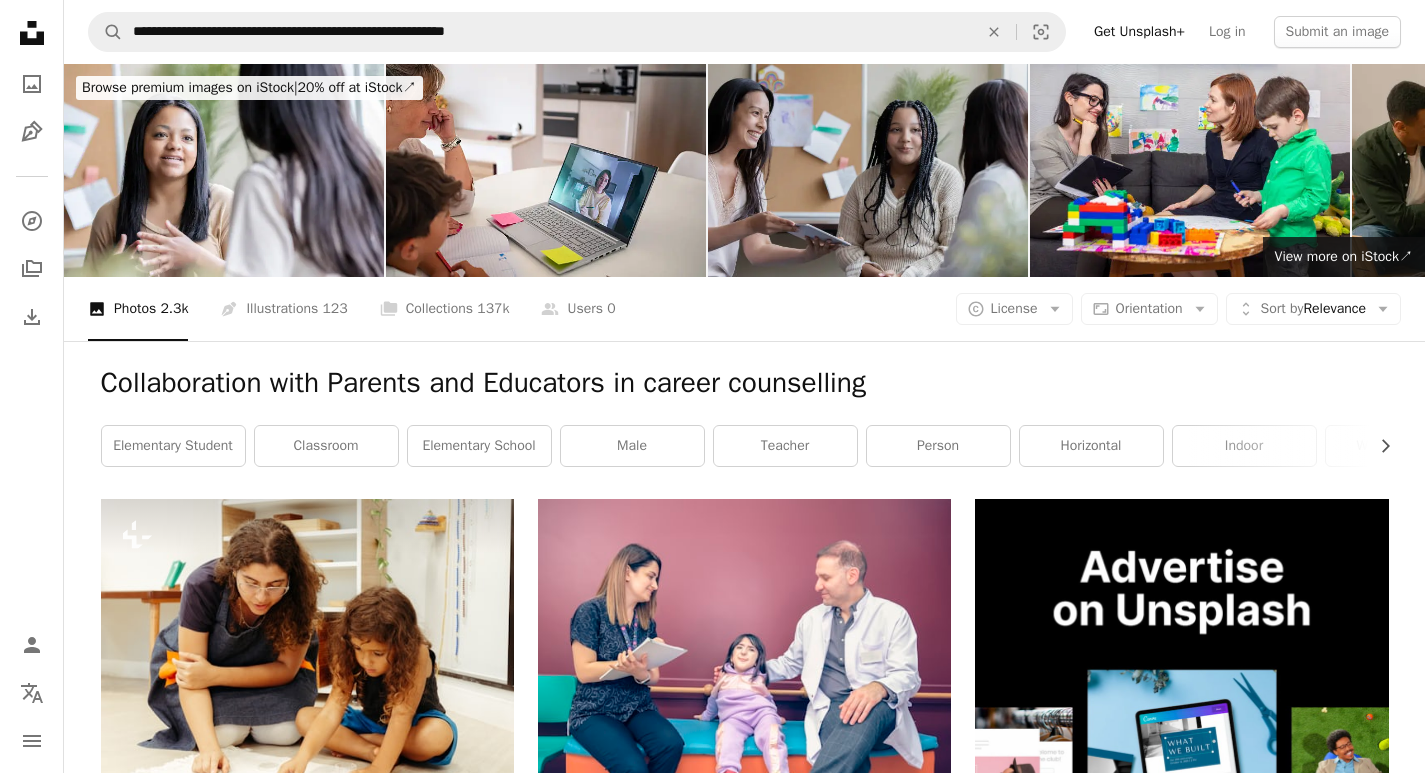 click at bounding box center [868, 170] 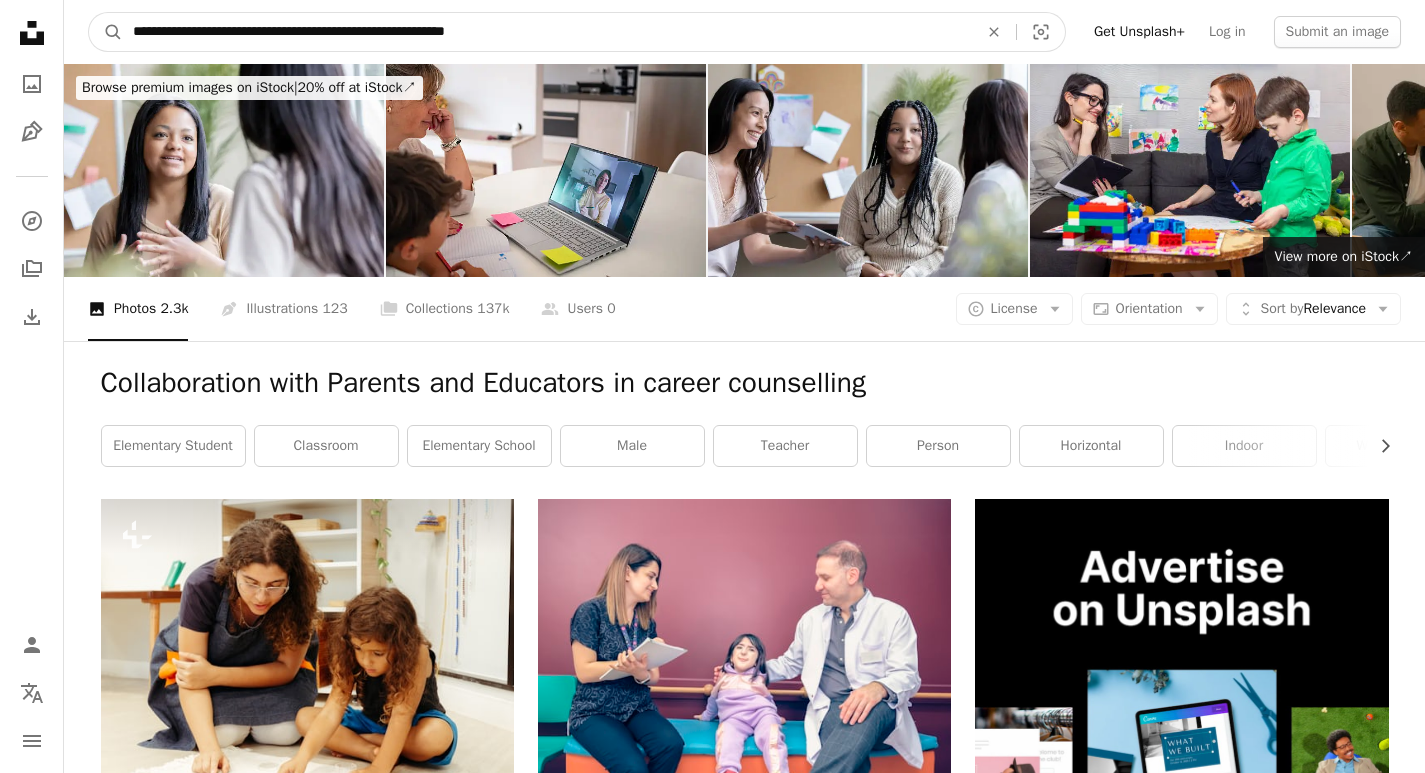 click on "**********" at bounding box center [547, 32] 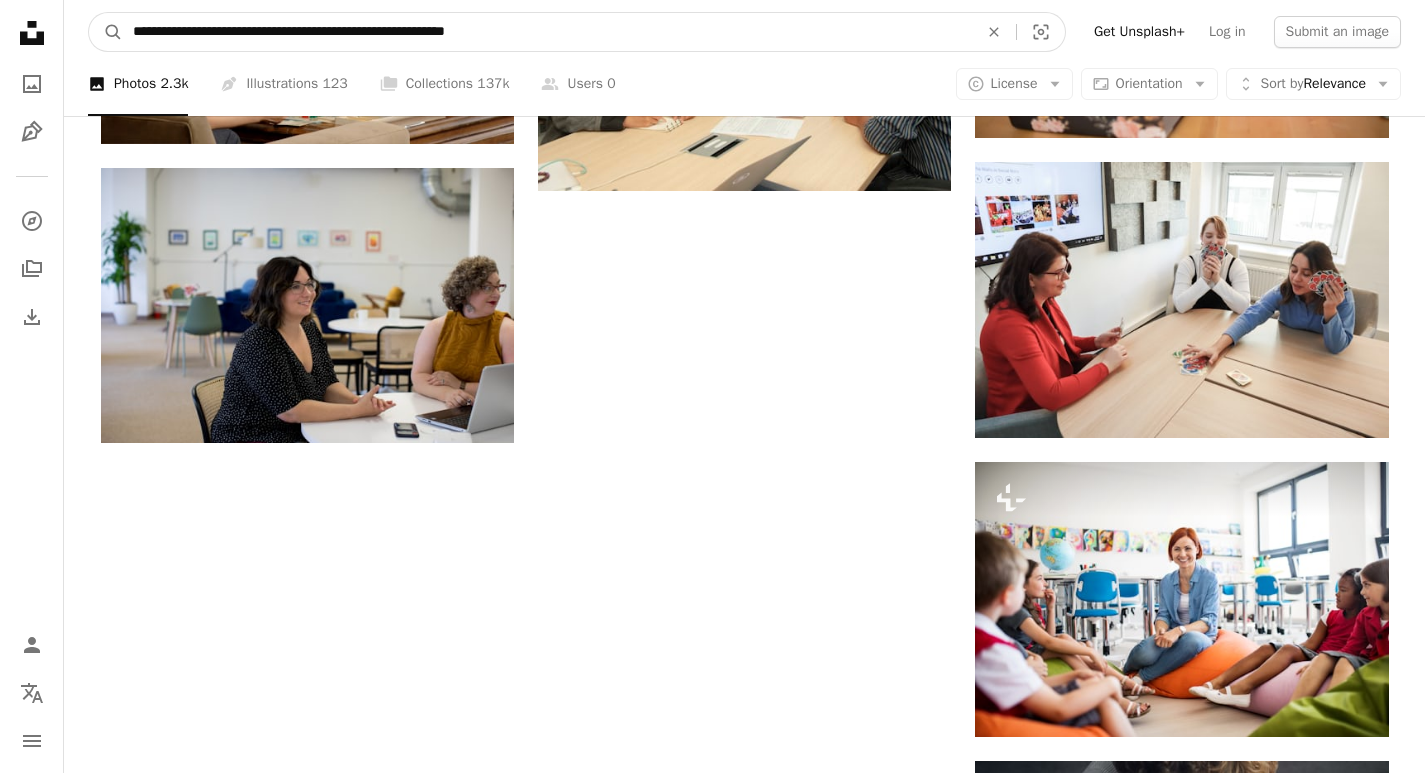 scroll, scrollTop: 2300, scrollLeft: 0, axis: vertical 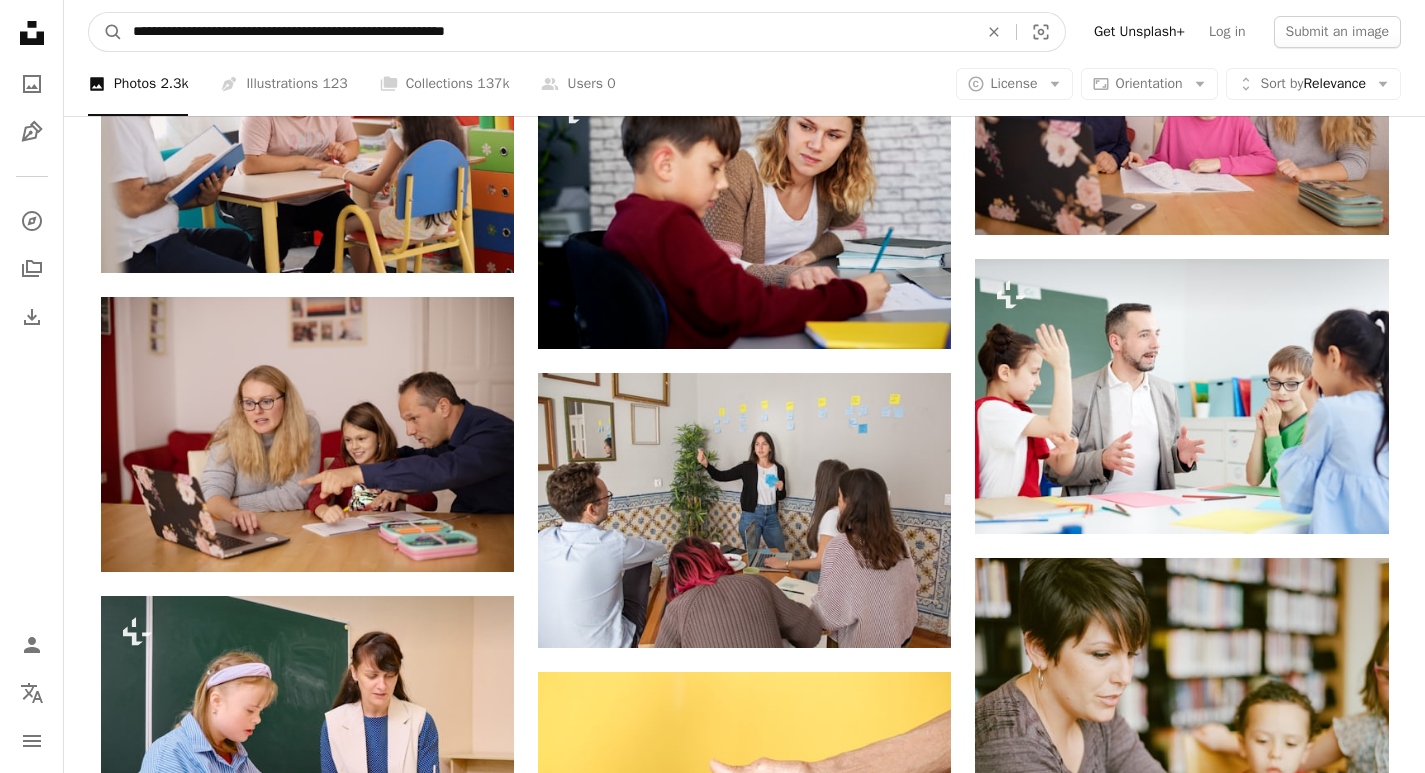 click on "**********" at bounding box center [547, 32] 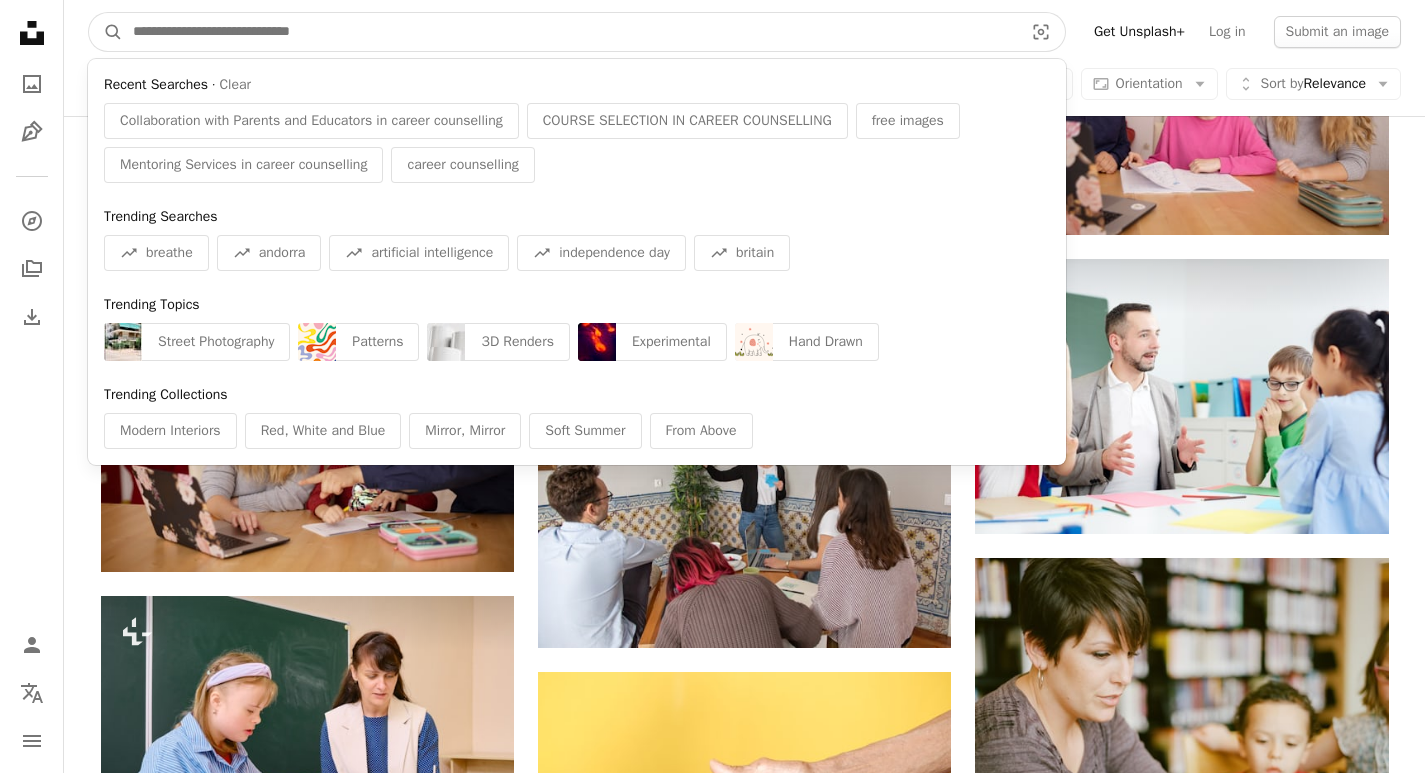 paste on "**********" 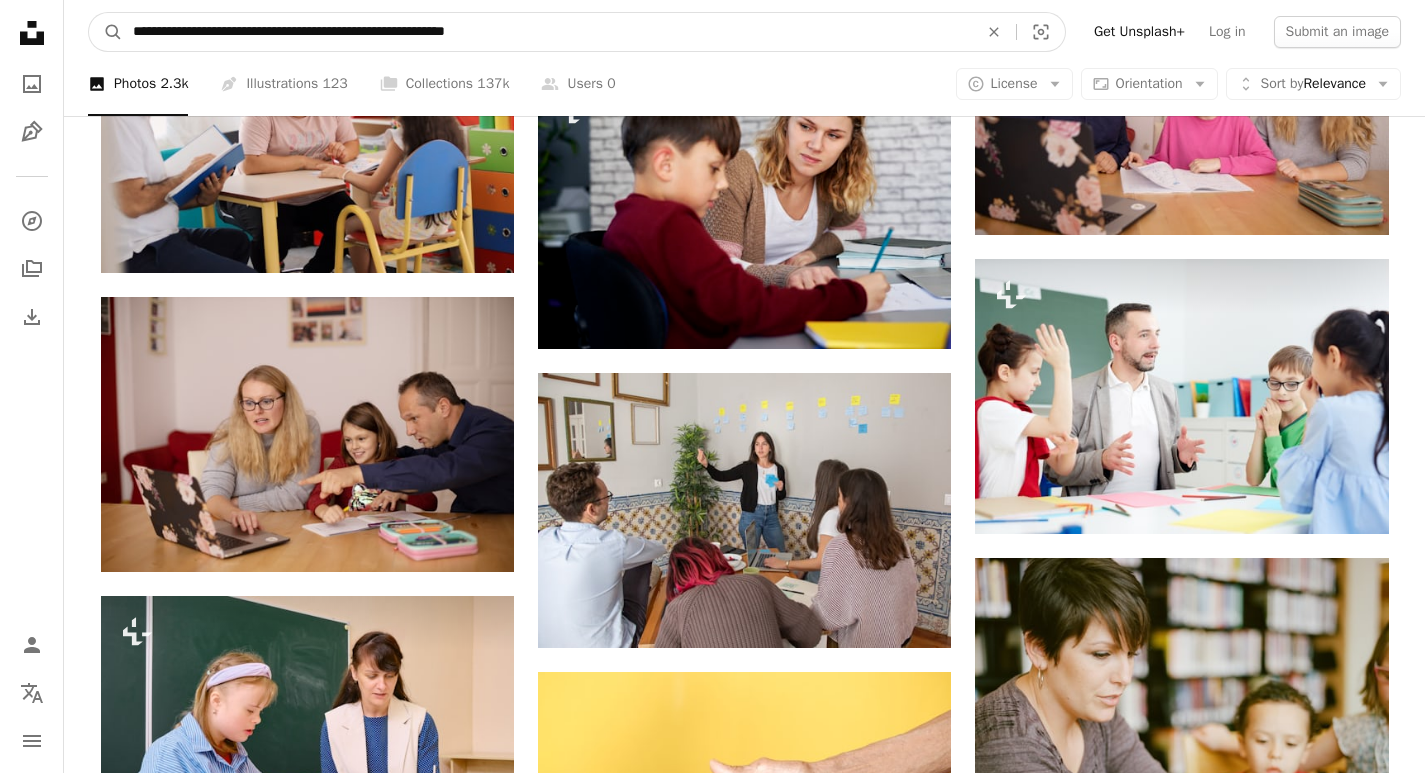 click on "A magnifying glass" at bounding box center [106, 32] 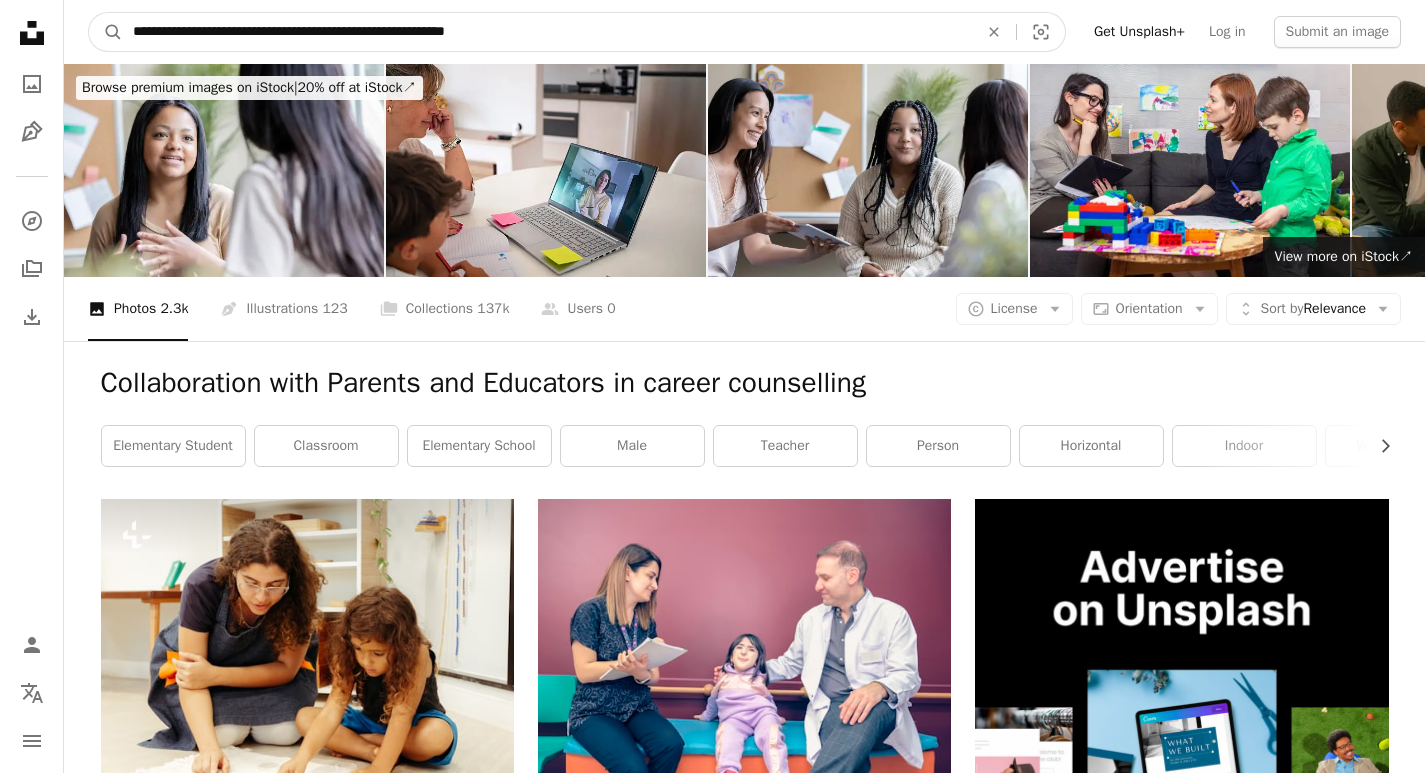 scroll, scrollTop: 1100, scrollLeft: 0, axis: vertical 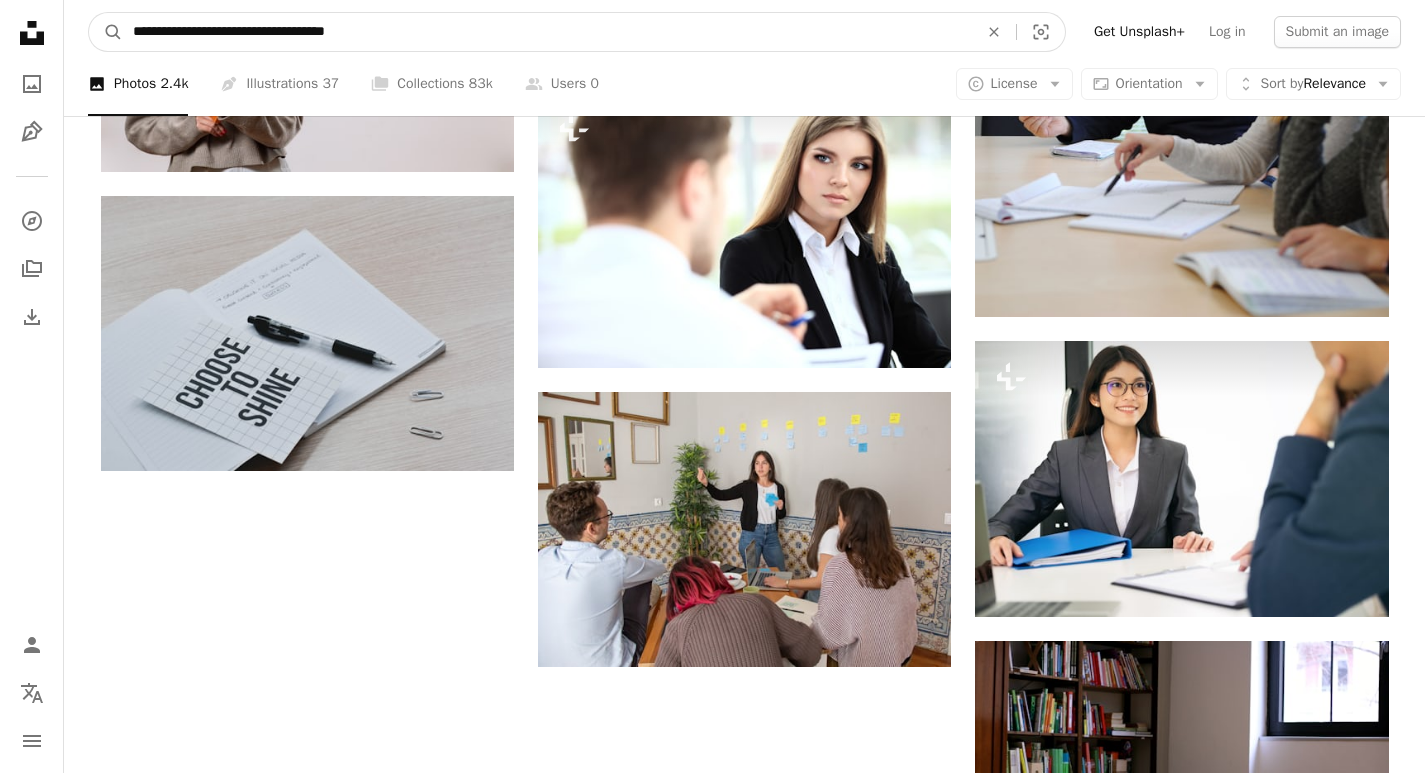 click on "**********" at bounding box center [547, 32] 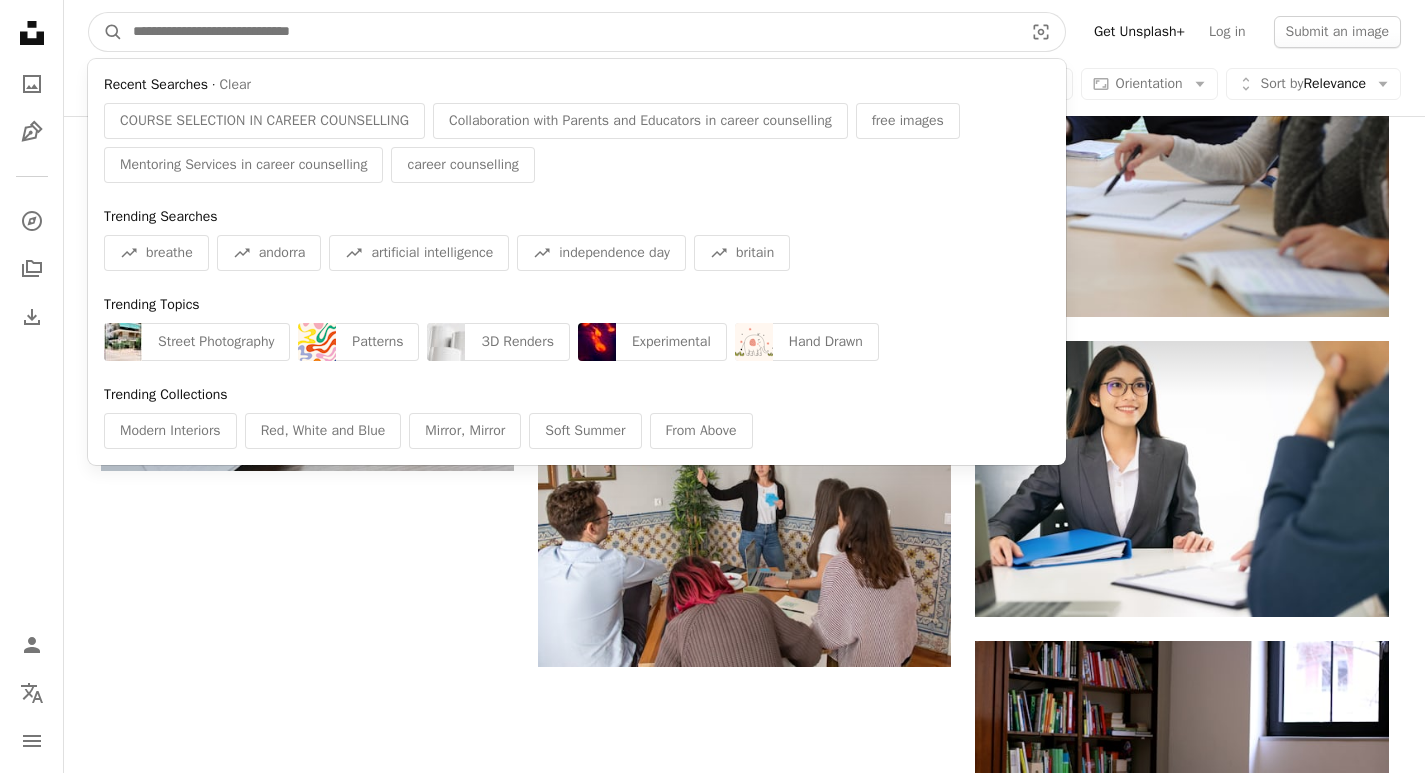 click at bounding box center (570, 32) 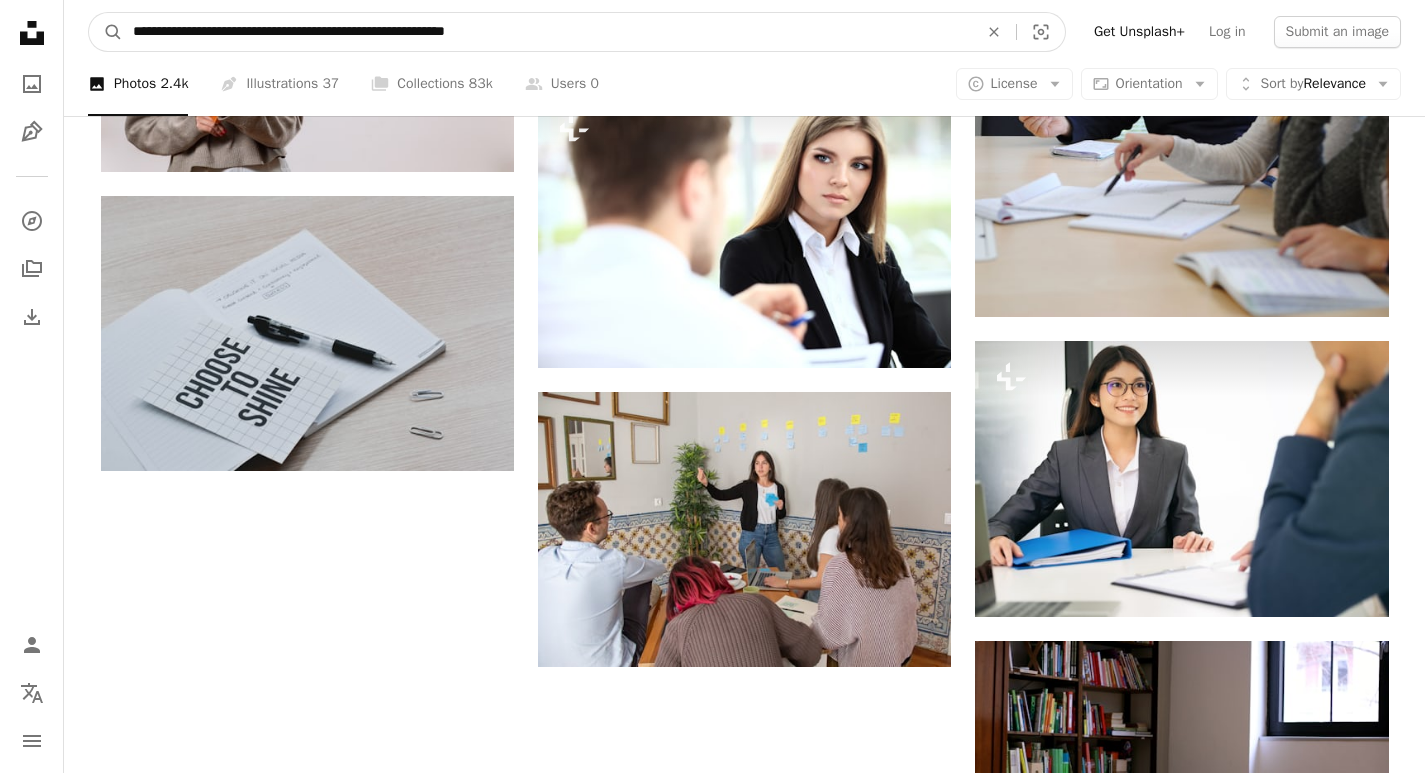 type on "**********" 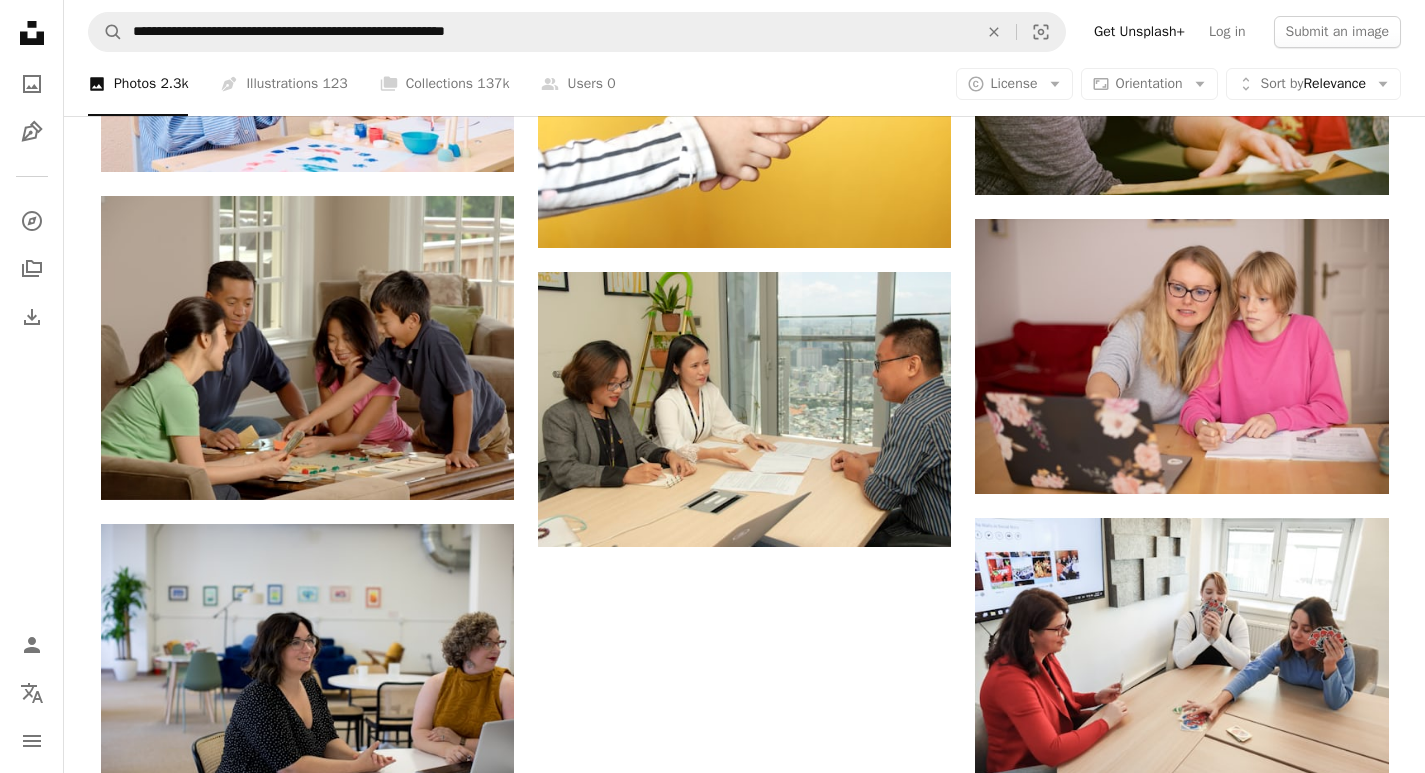 scroll, scrollTop: 0, scrollLeft: 0, axis: both 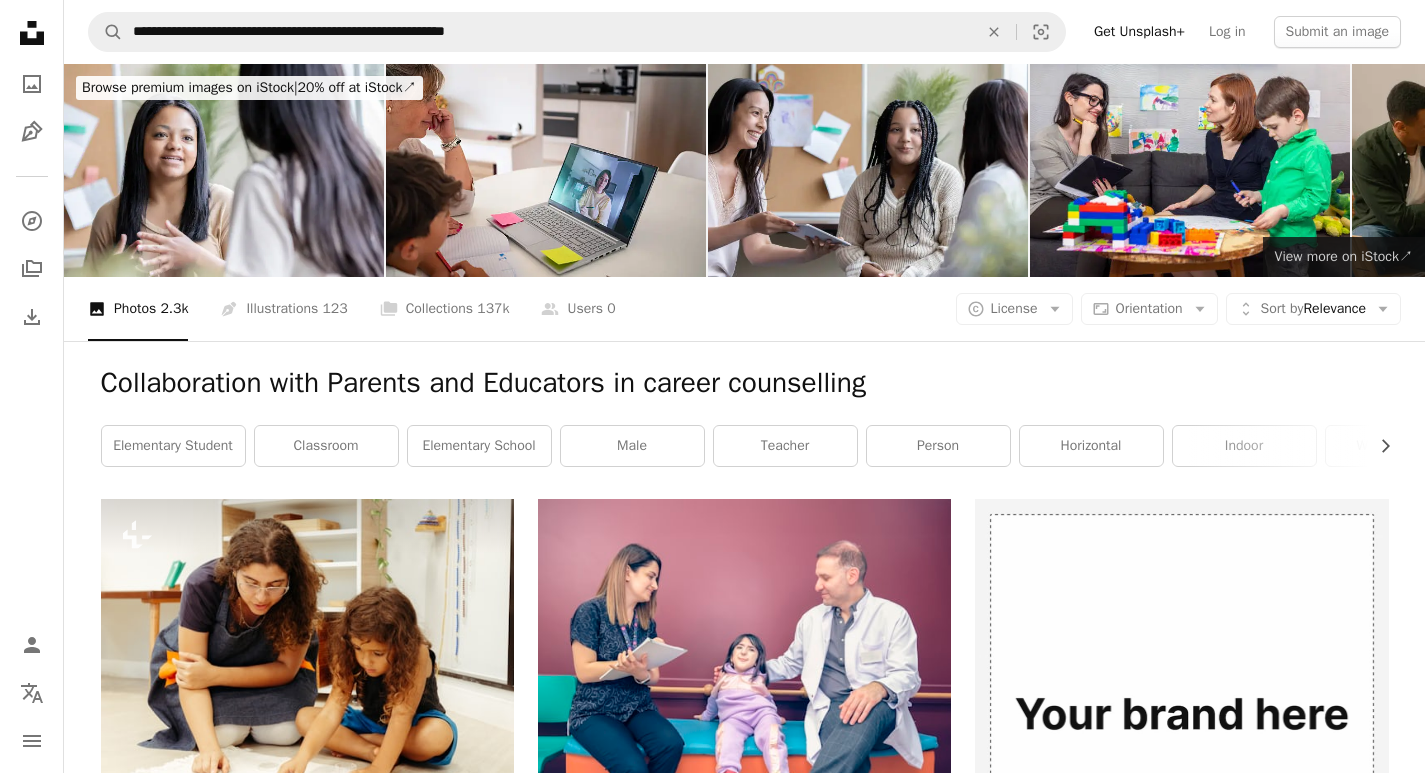 click on "View more on iStock  ↗" at bounding box center (1344, 256) 